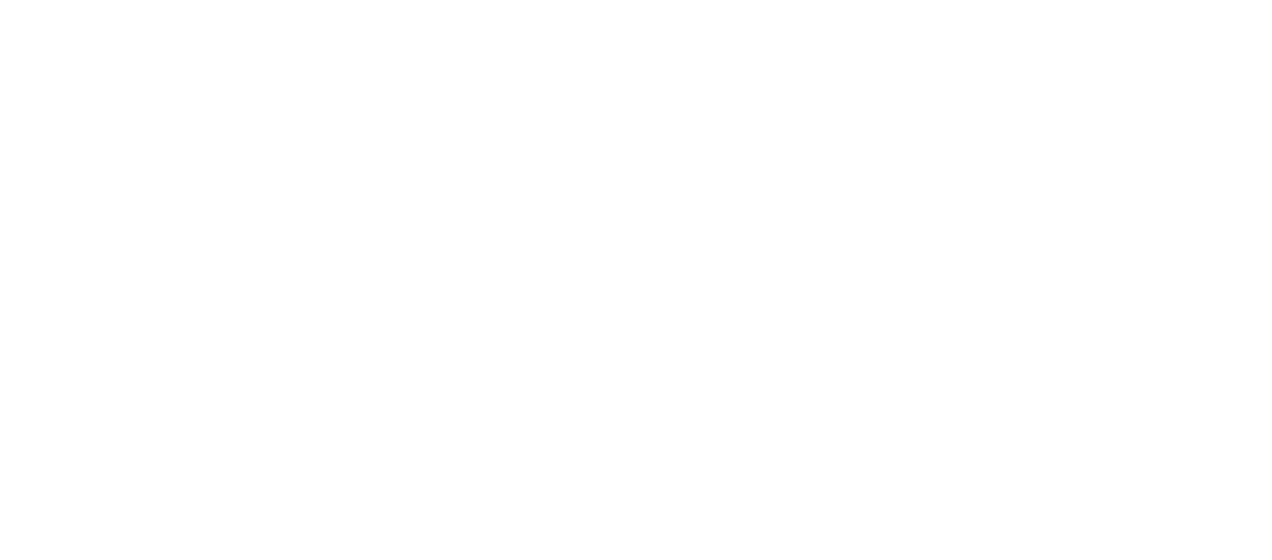 scroll, scrollTop: 0, scrollLeft: 0, axis: both 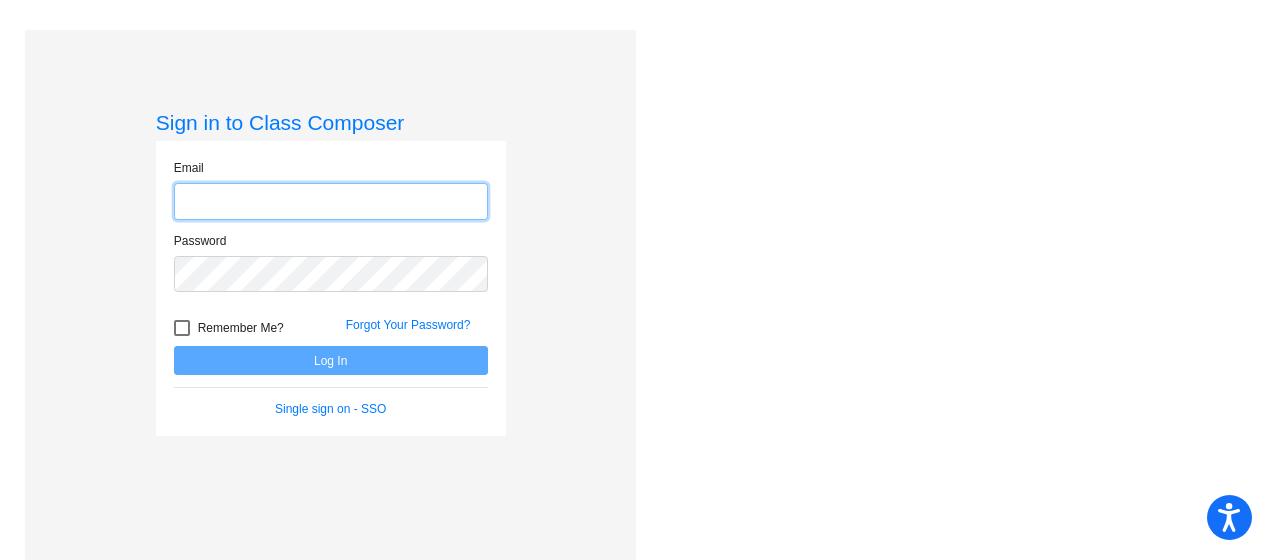 type on "[EMAIL]" 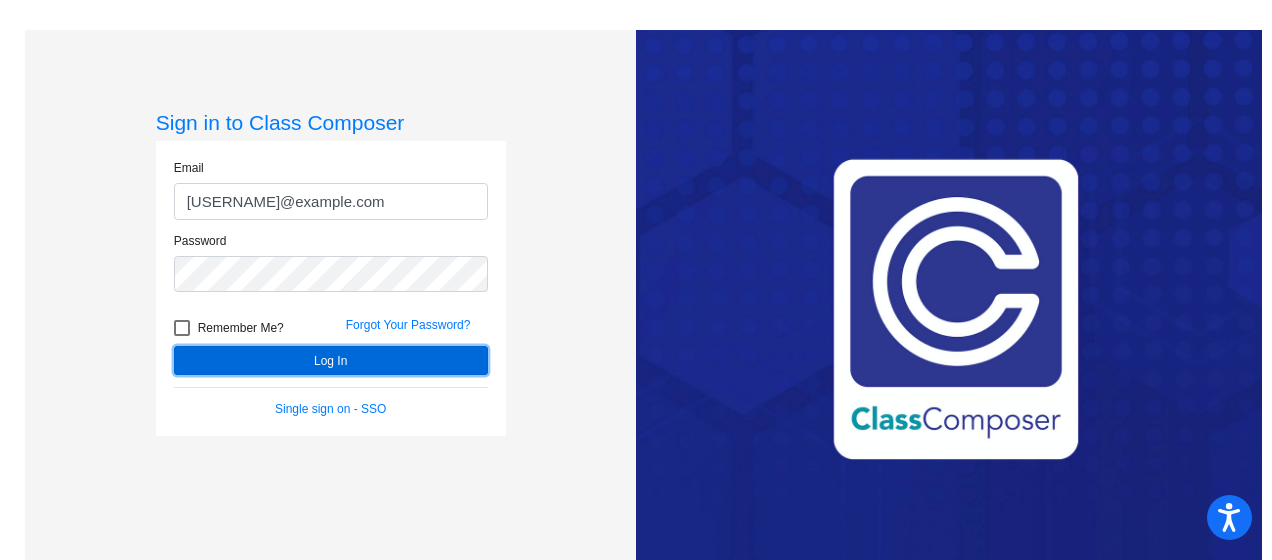 click on "Log In" 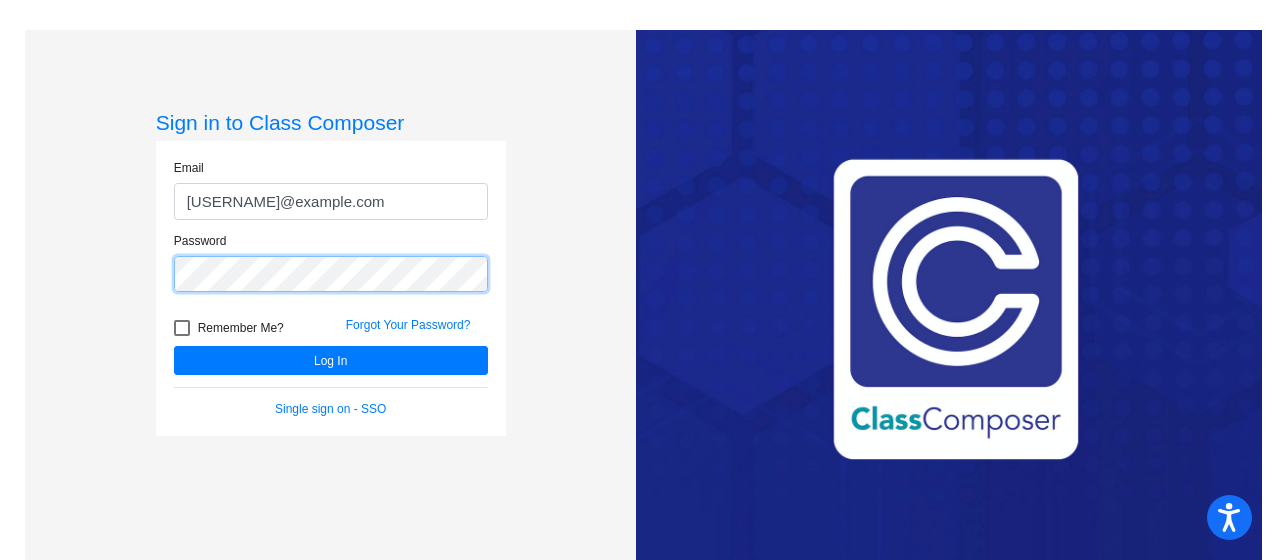 click on "Sign in to Class Composer Email [EMAIL] Password   Remember Me? Forgot Your Password?  Log In   Single sign on - SSO" 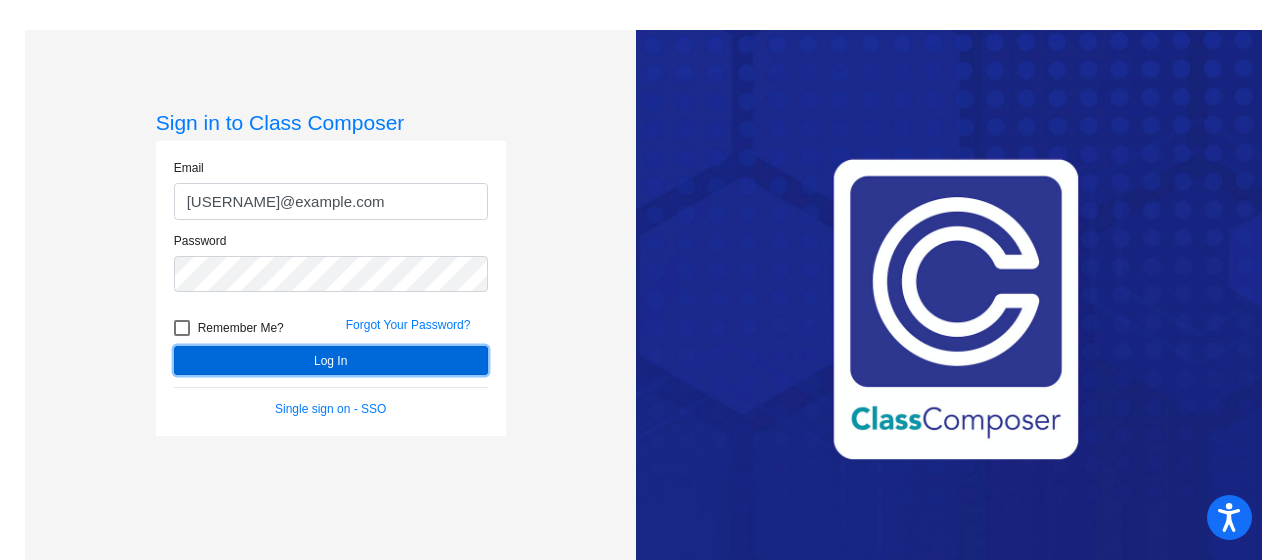 click on "Log In" 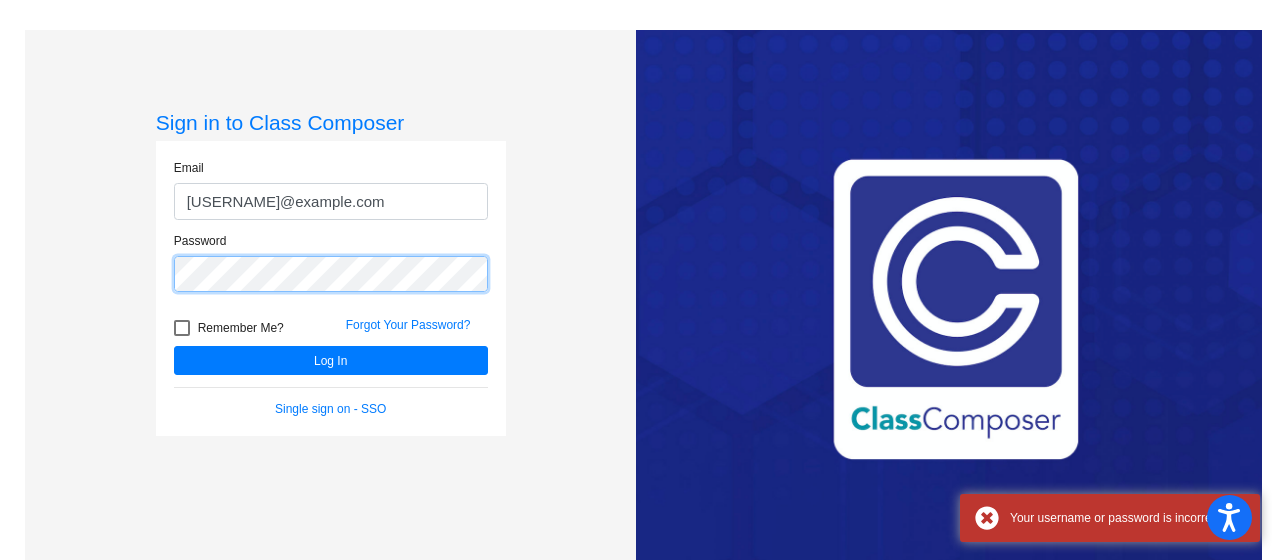 click on "Sign in to Class Composer Email [EMAIL] Password   Remember Me? Forgot Your Password?  Log In   Single sign on - SSO" 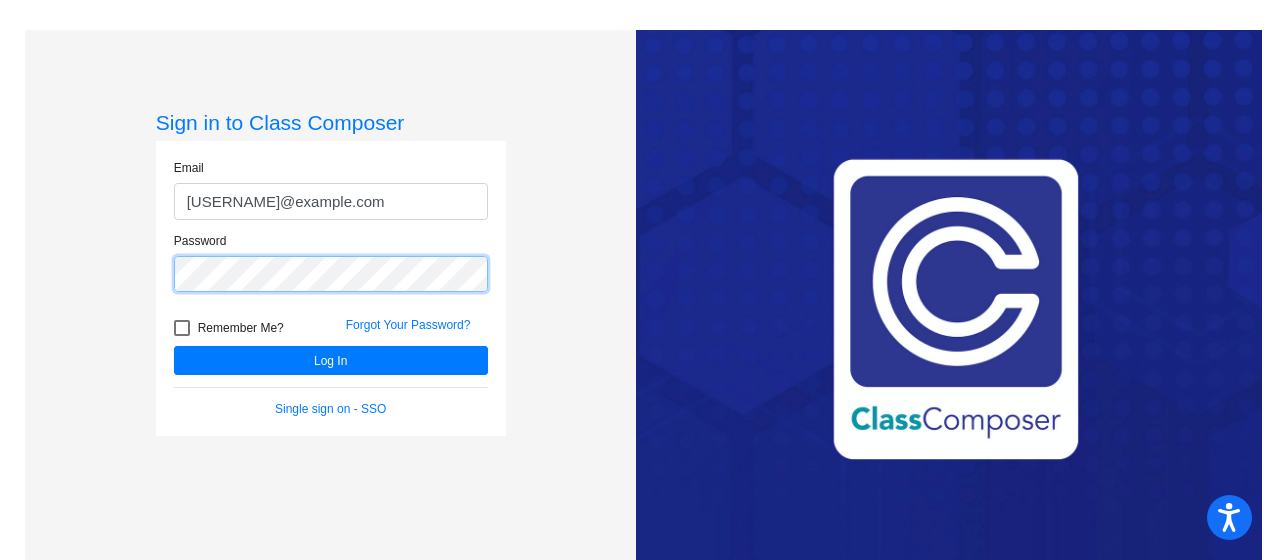click on "Log In" 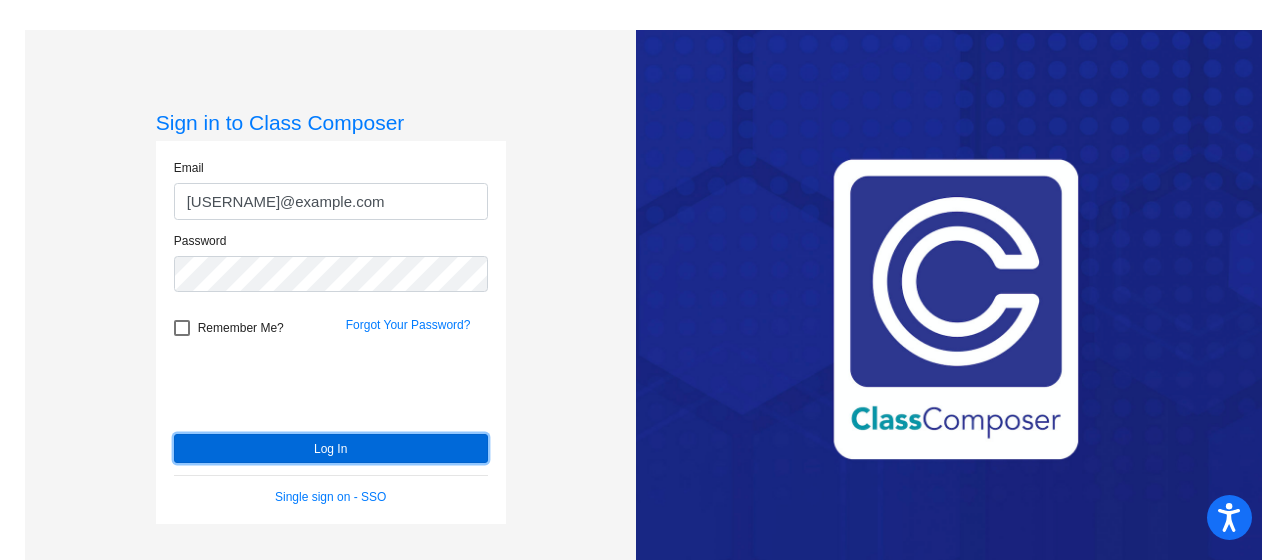 click on "Log In" 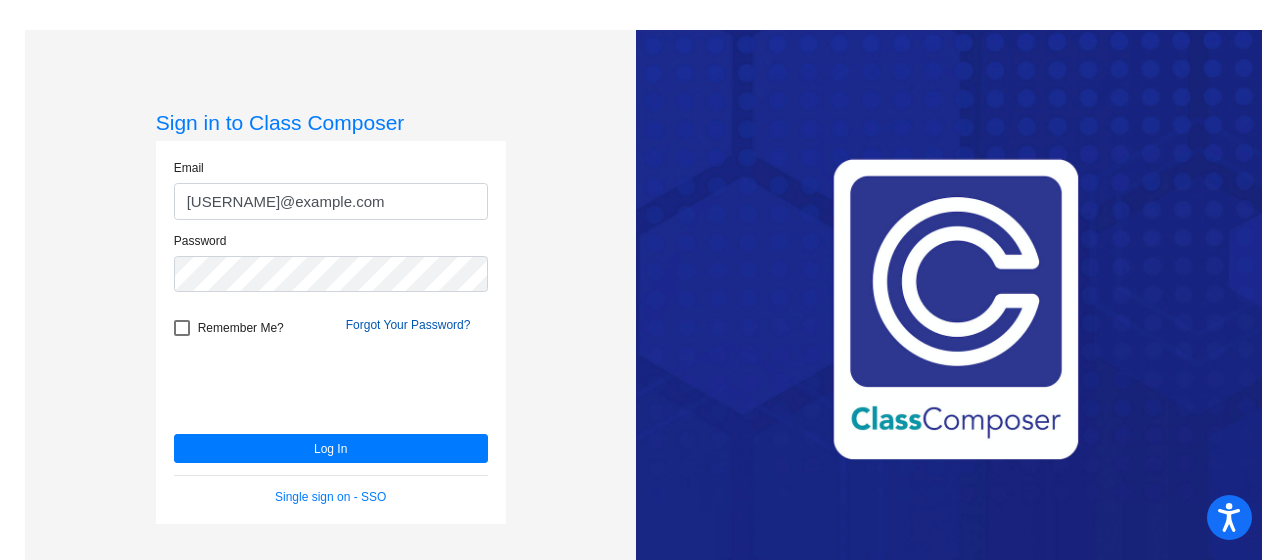 click on "Forgot Your Password?" 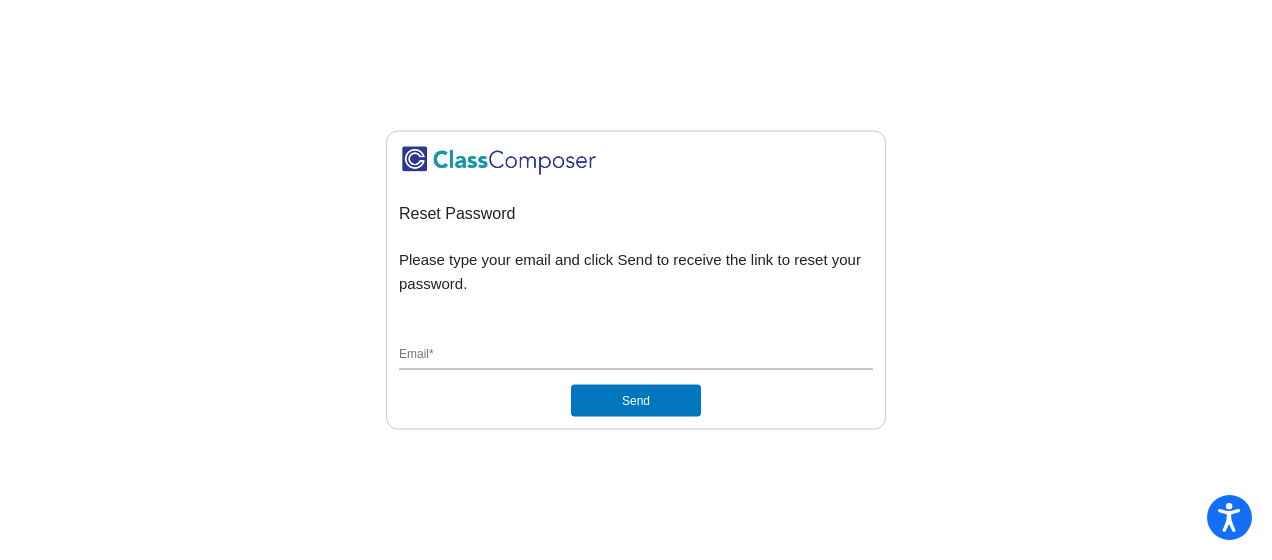 click on "Email  *" at bounding box center (636, 355) 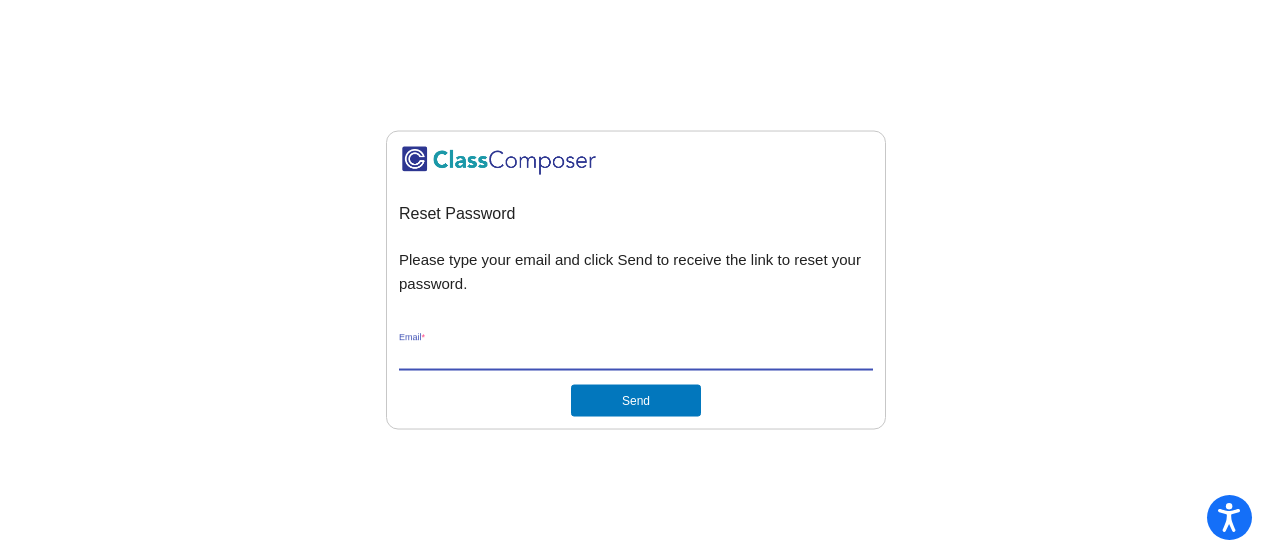 type on "[EMAIL]" 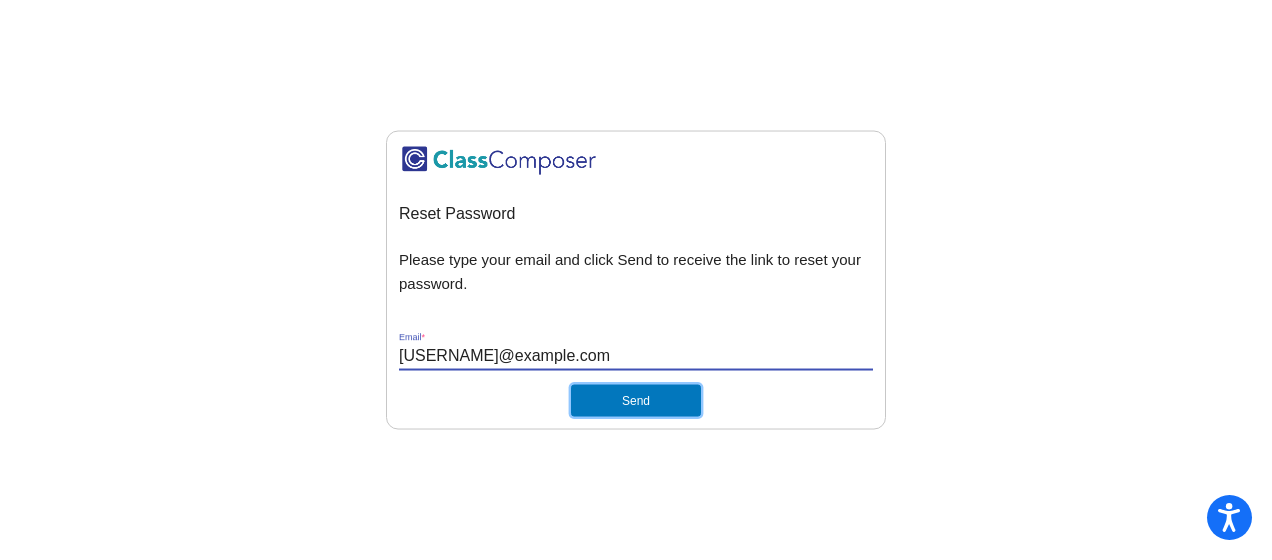click on "Send" 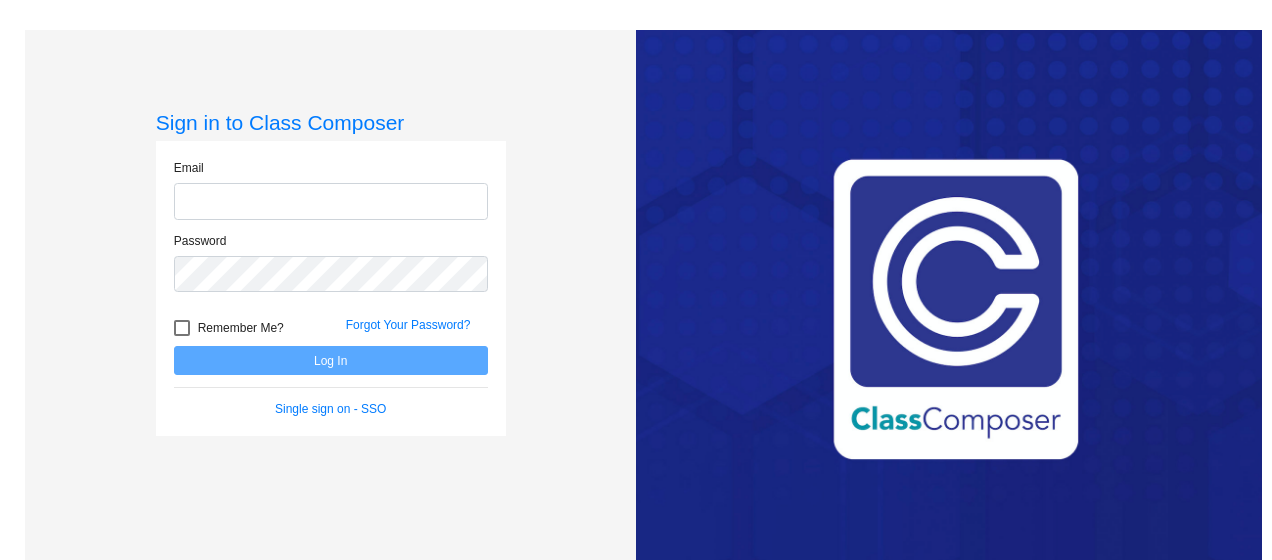 scroll, scrollTop: 0, scrollLeft: 0, axis: both 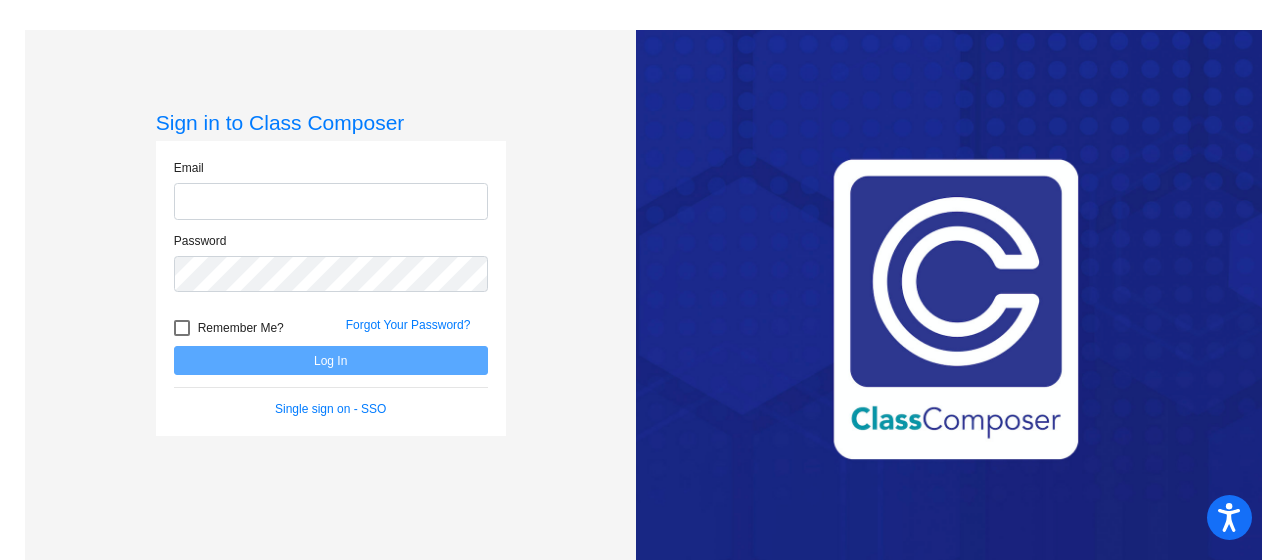 type on "[EMAIL]" 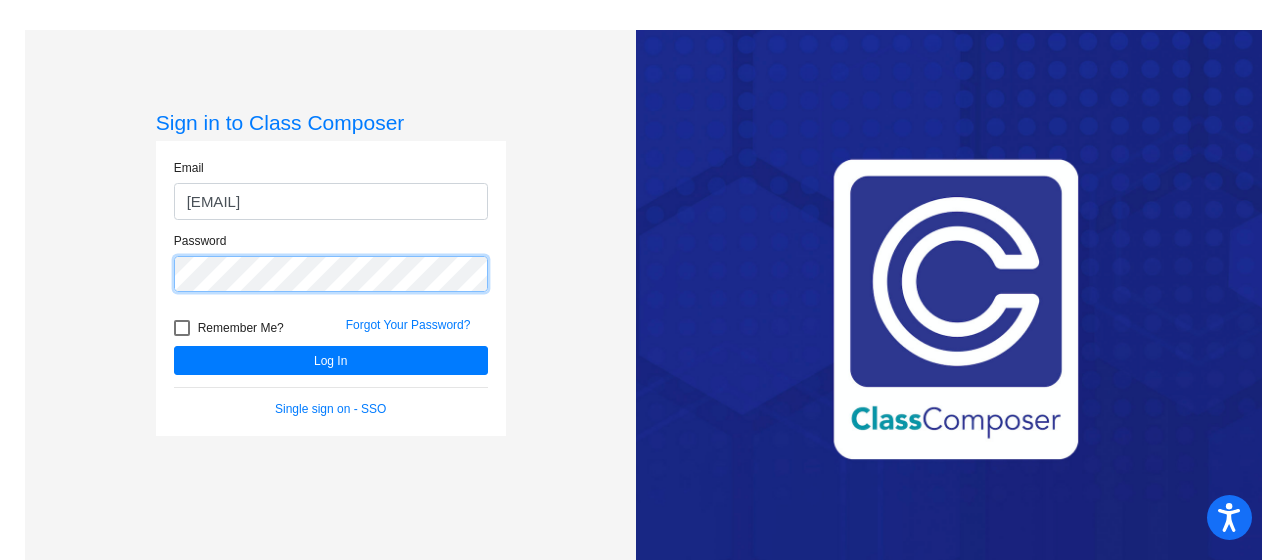 click on "Sign in to Class Composer Email [EMAIL] Password   Remember Me? Forgot Your Password?  Log In   Single sign on - SSO" 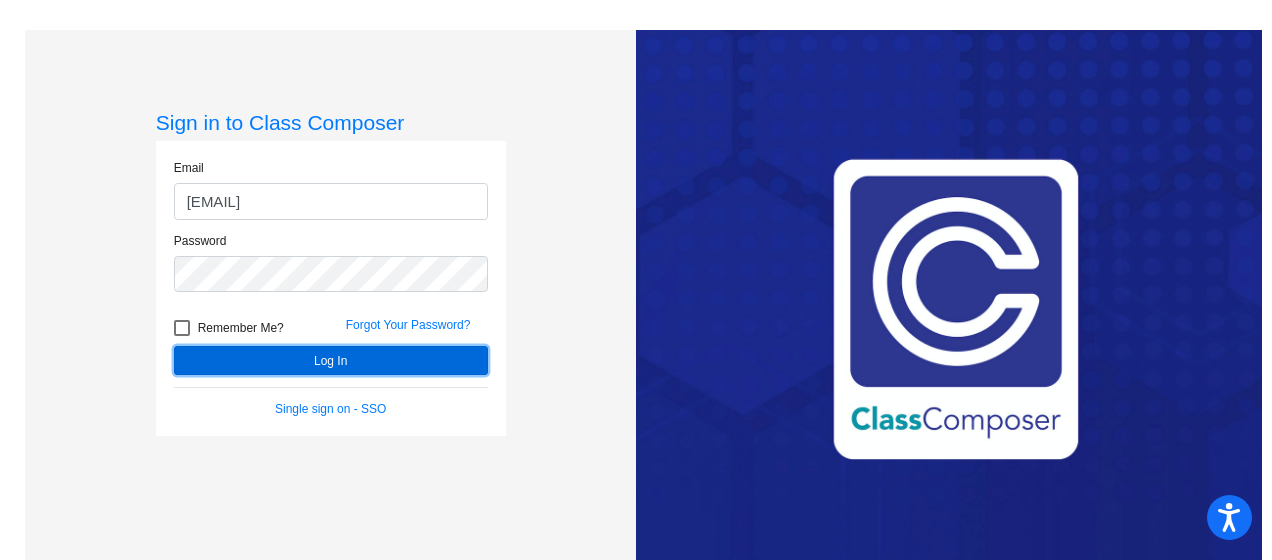 click on "Log In" 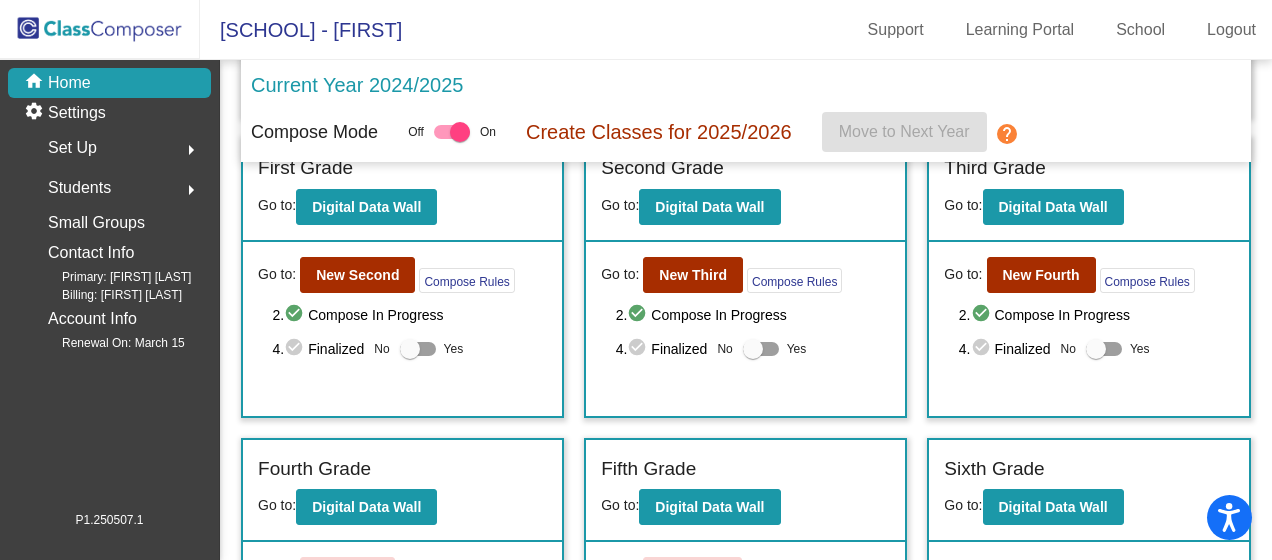 scroll, scrollTop: 0, scrollLeft: 0, axis: both 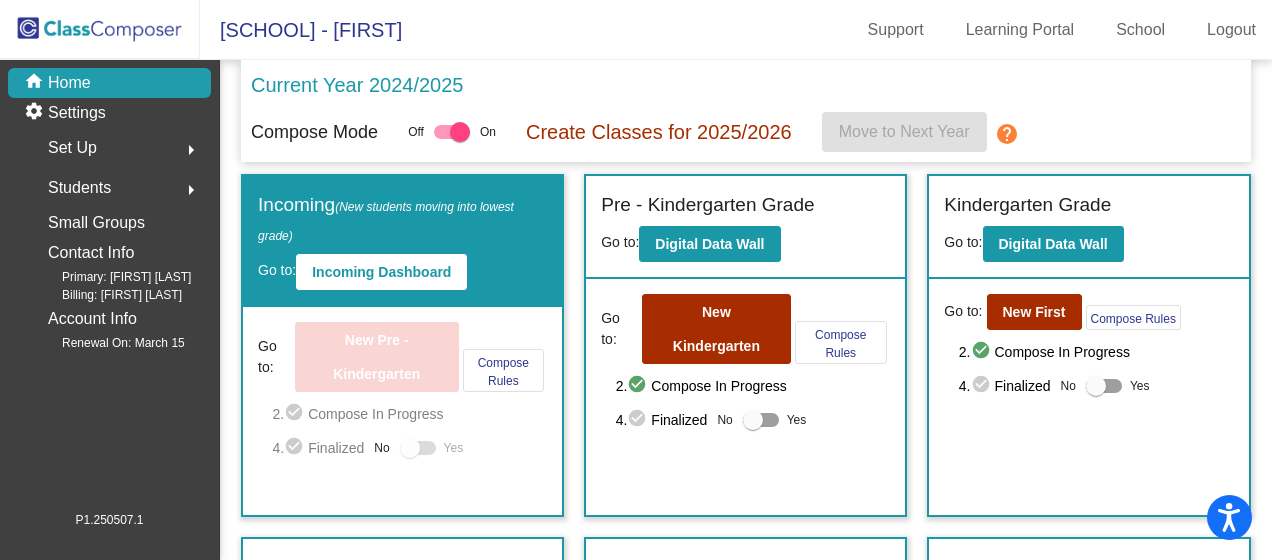 click on "Students" 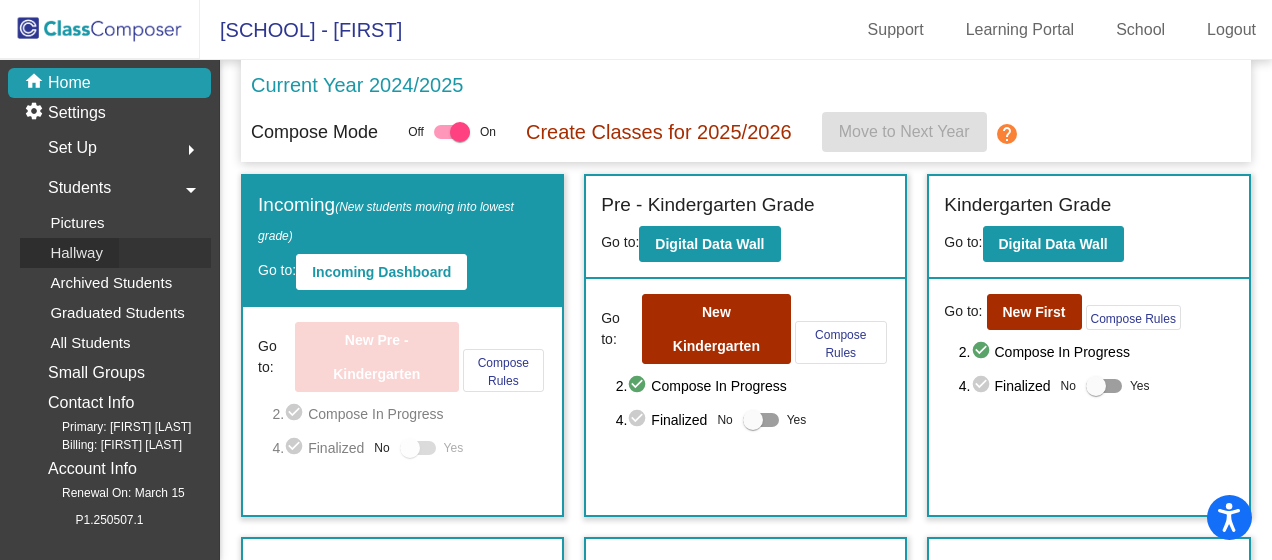 click on "Hallway" 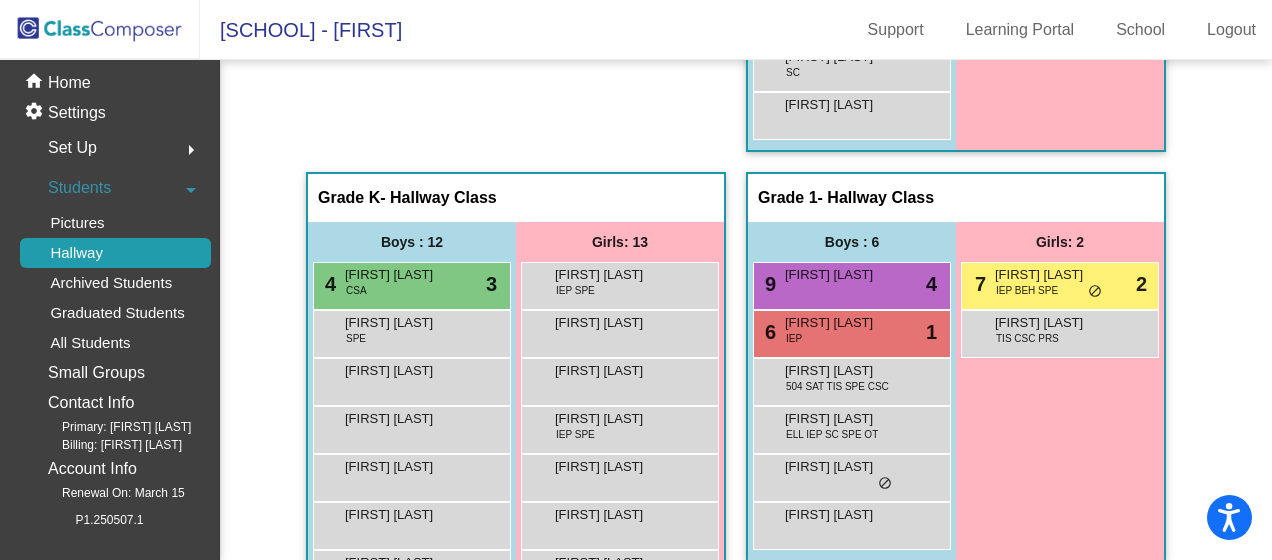 scroll, scrollTop: 900, scrollLeft: 0, axis: vertical 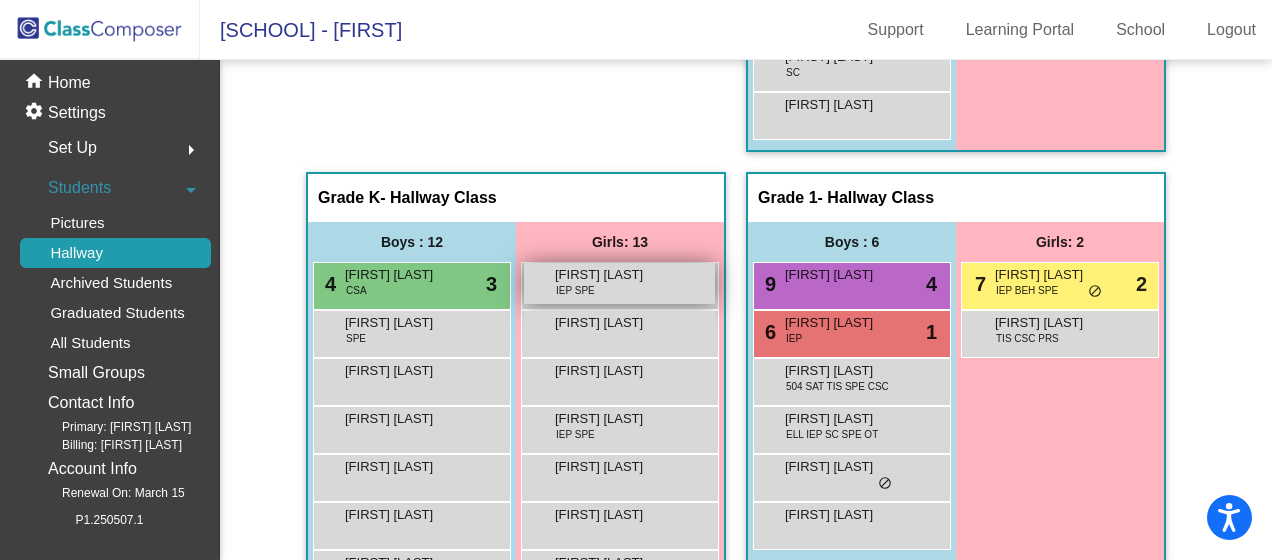 click on "[FIRST] [LAST]" at bounding box center [605, 275] 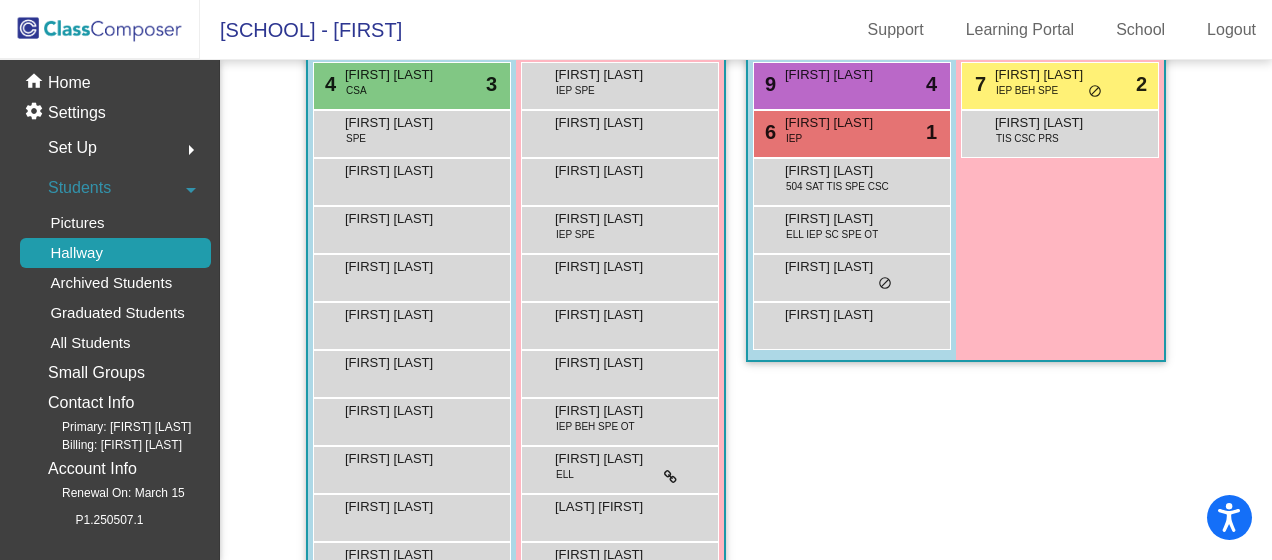 scroll, scrollTop: 1100, scrollLeft: 0, axis: vertical 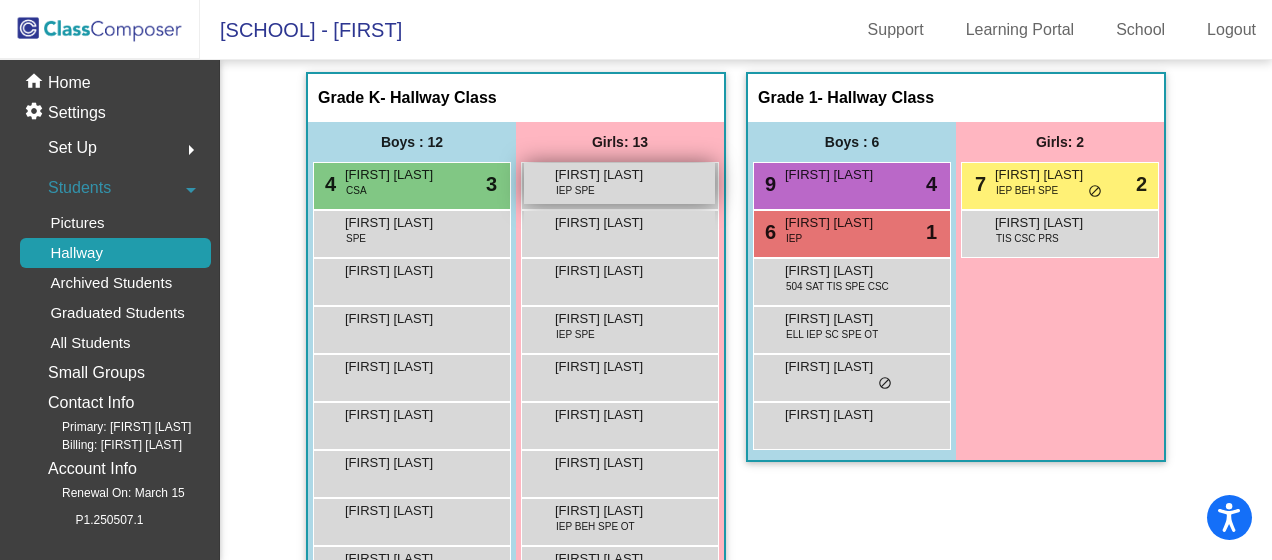 click on "IEP SPE" at bounding box center [575, 190] 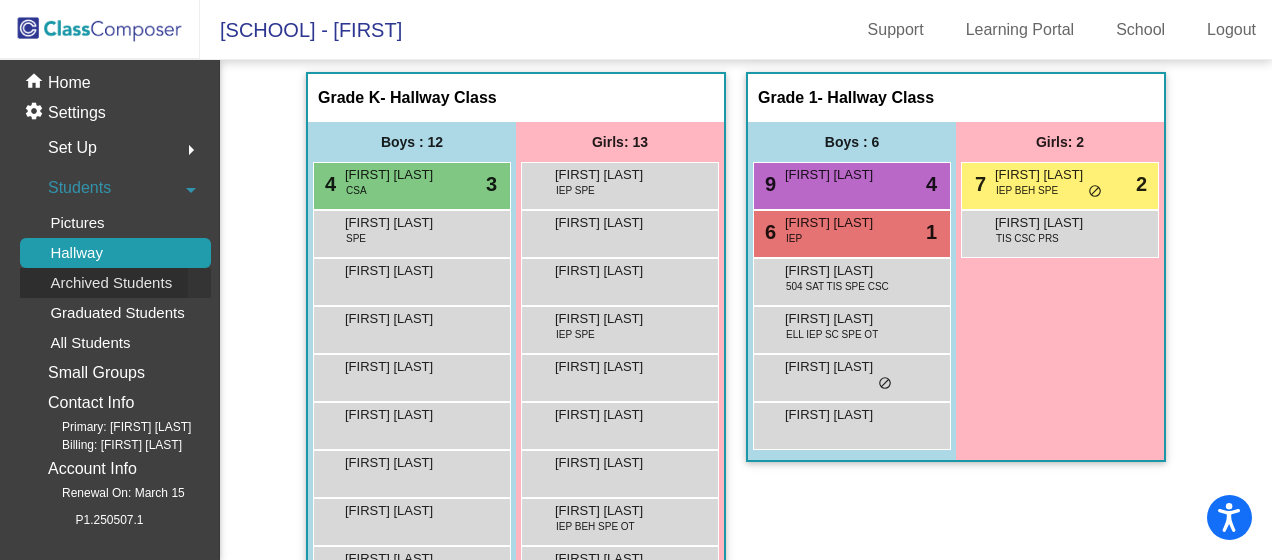 click on "Archived Students" 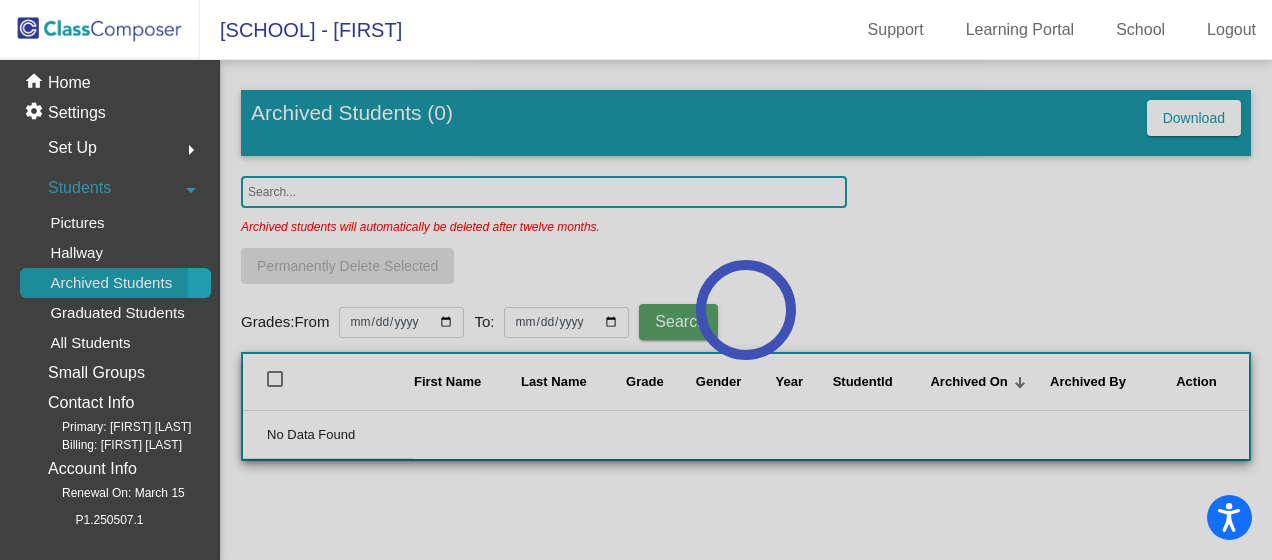 scroll, scrollTop: 0, scrollLeft: 0, axis: both 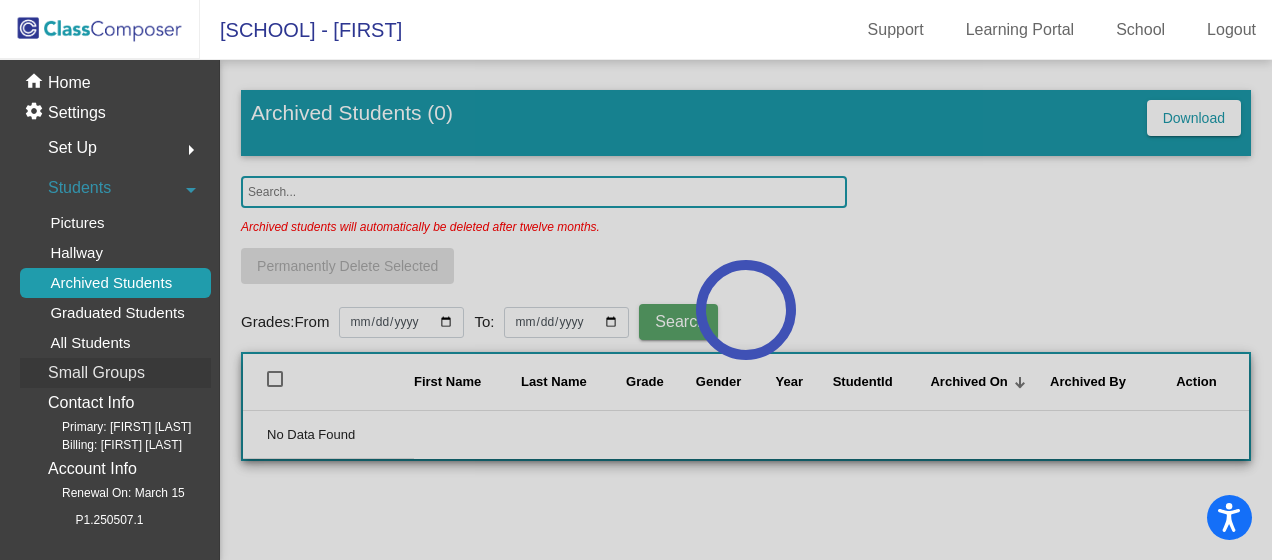 click on "Small Groups" 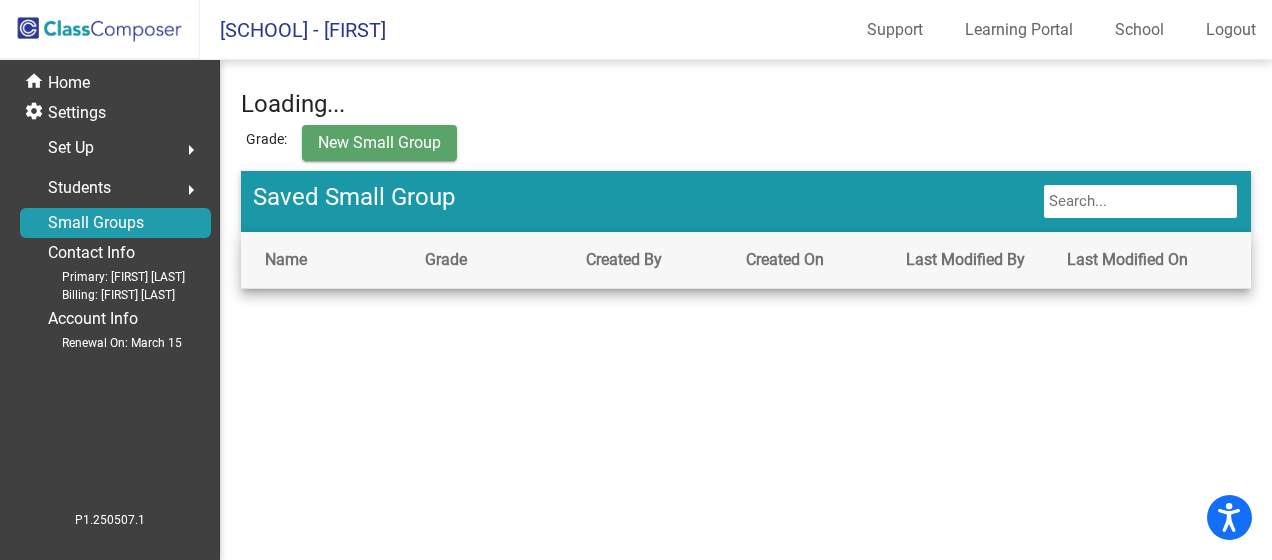 click on "Students" 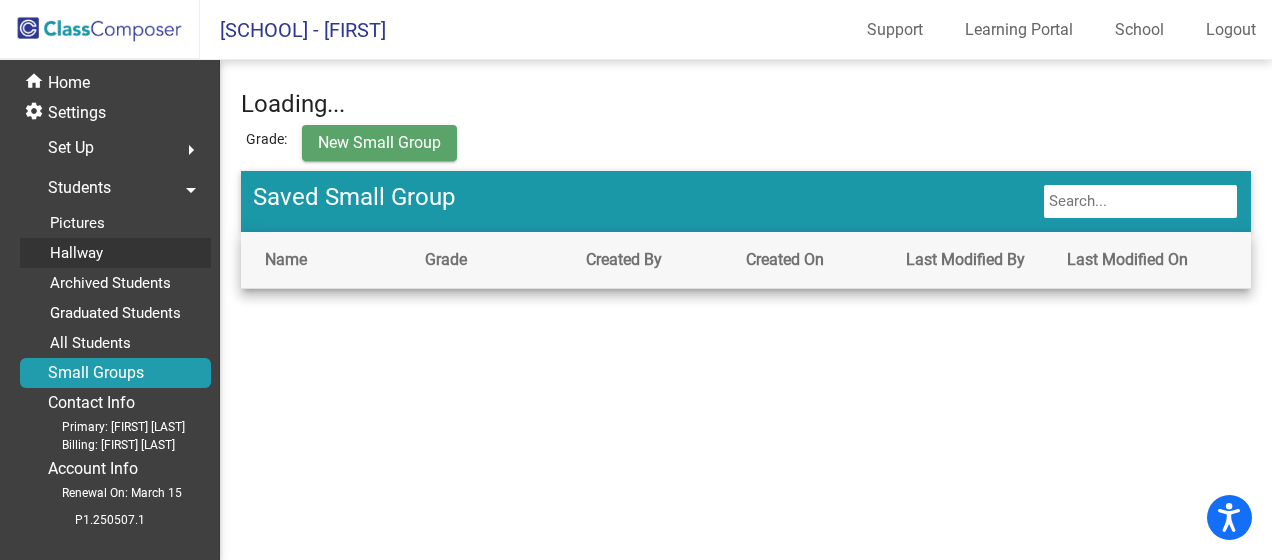 click on "Hallway" 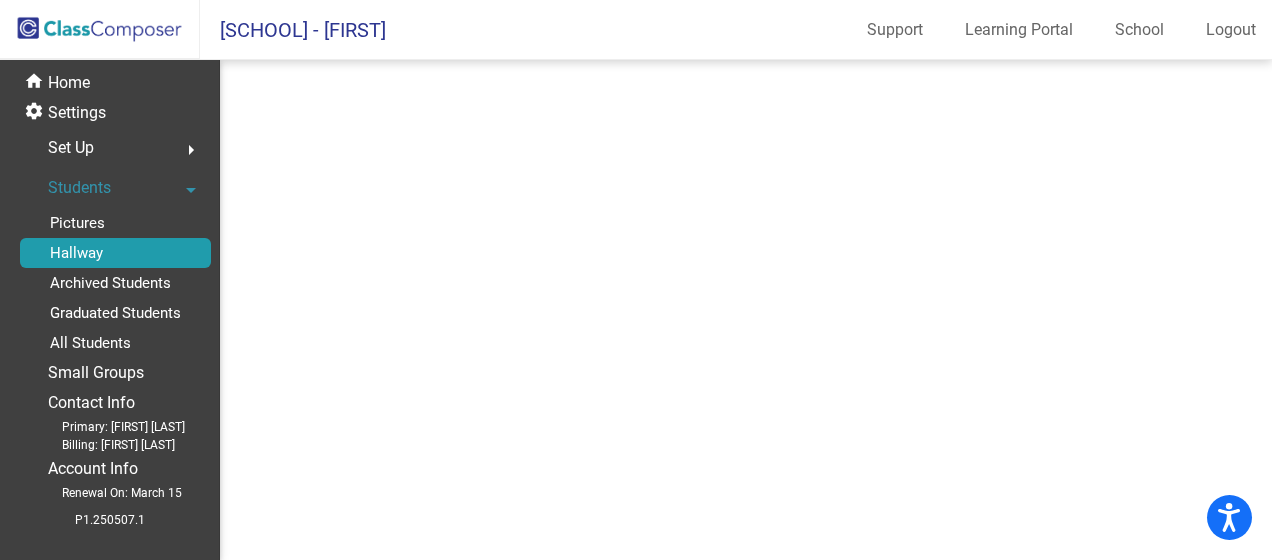 click on "Hallway" 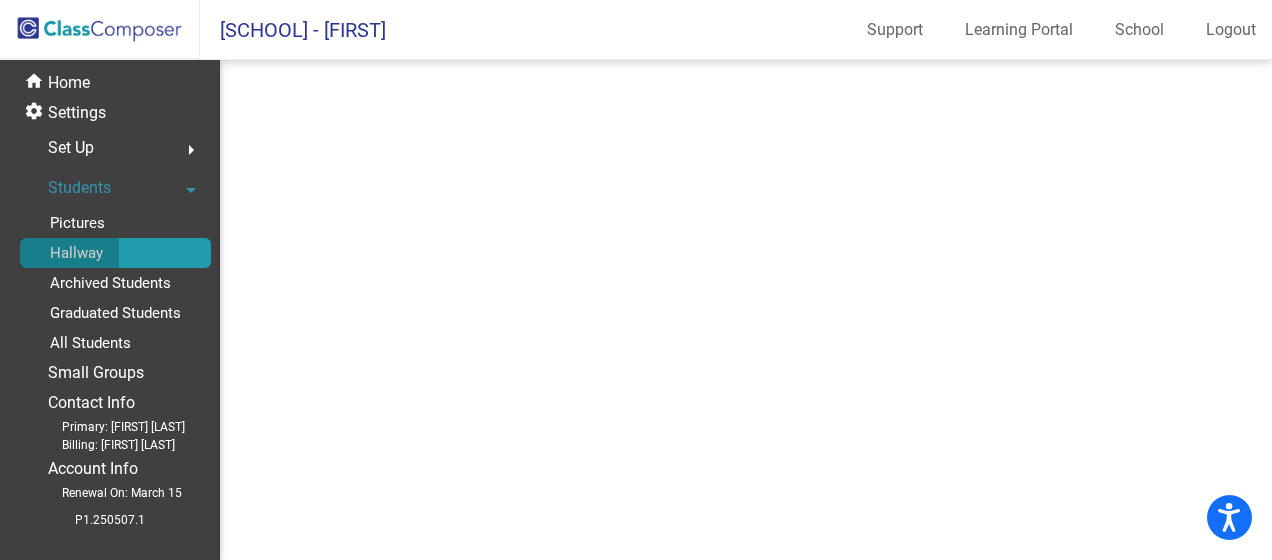click on "Hallway" 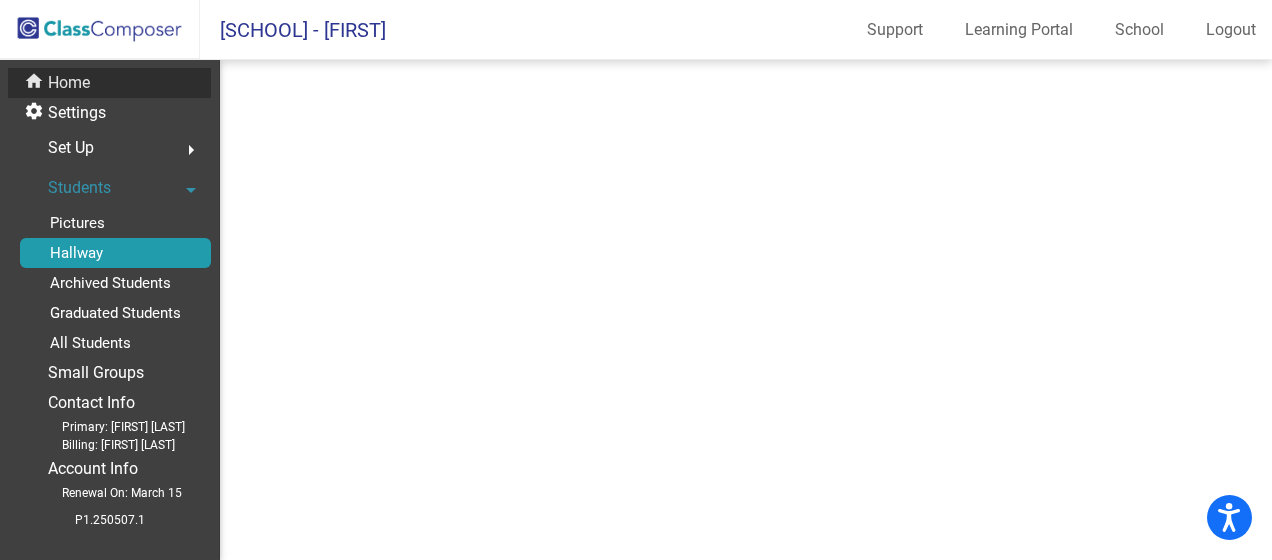 drag, startPoint x: 89, startPoint y: 252, endPoint x: 60, endPoint y: 84, distance: 170.4846 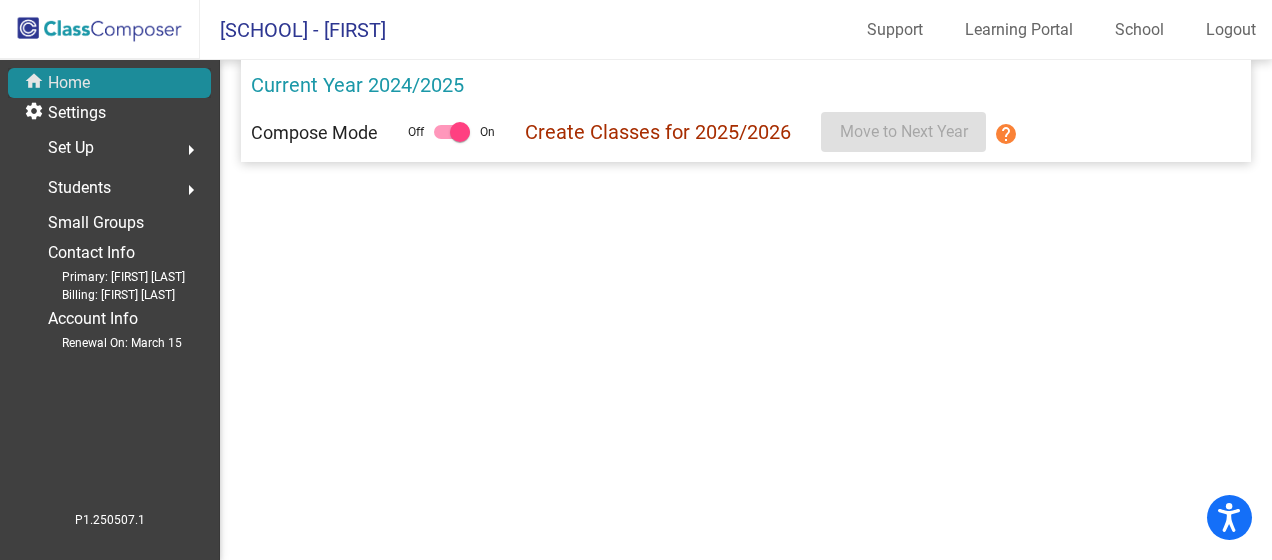 click on "home Home" 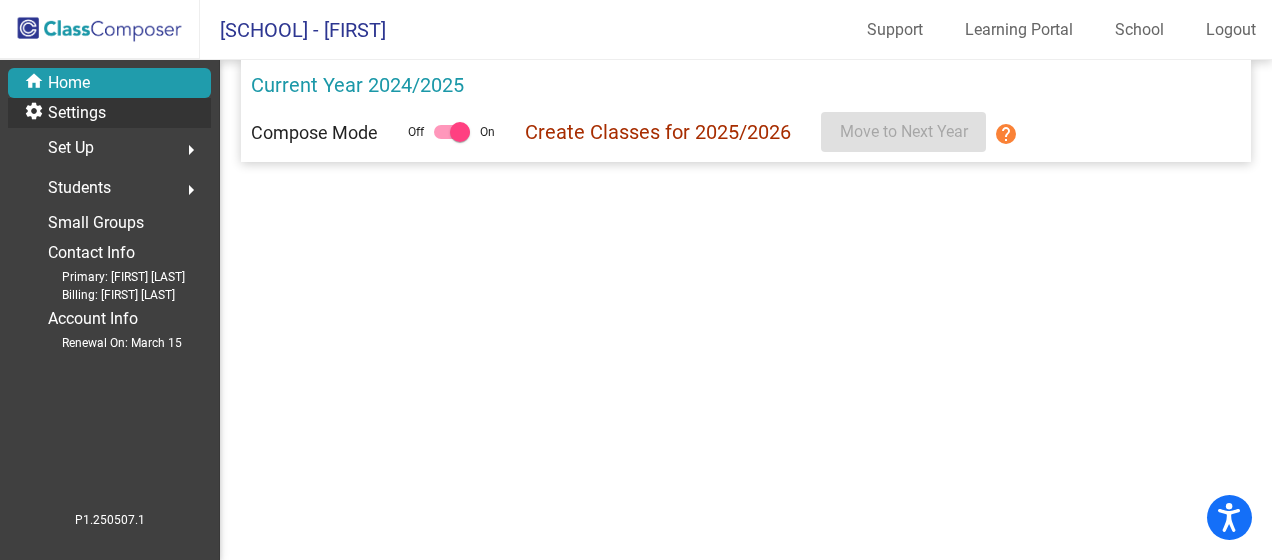 click on "Settings" 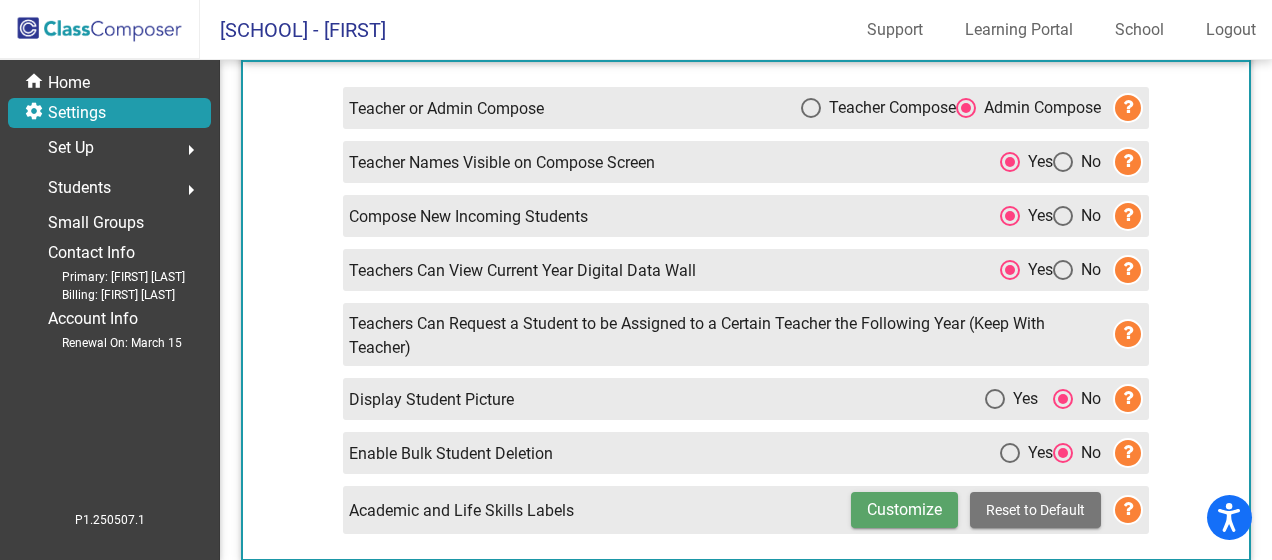 scroll, scrollTop: 0, scrollLeft: 0, axis: both 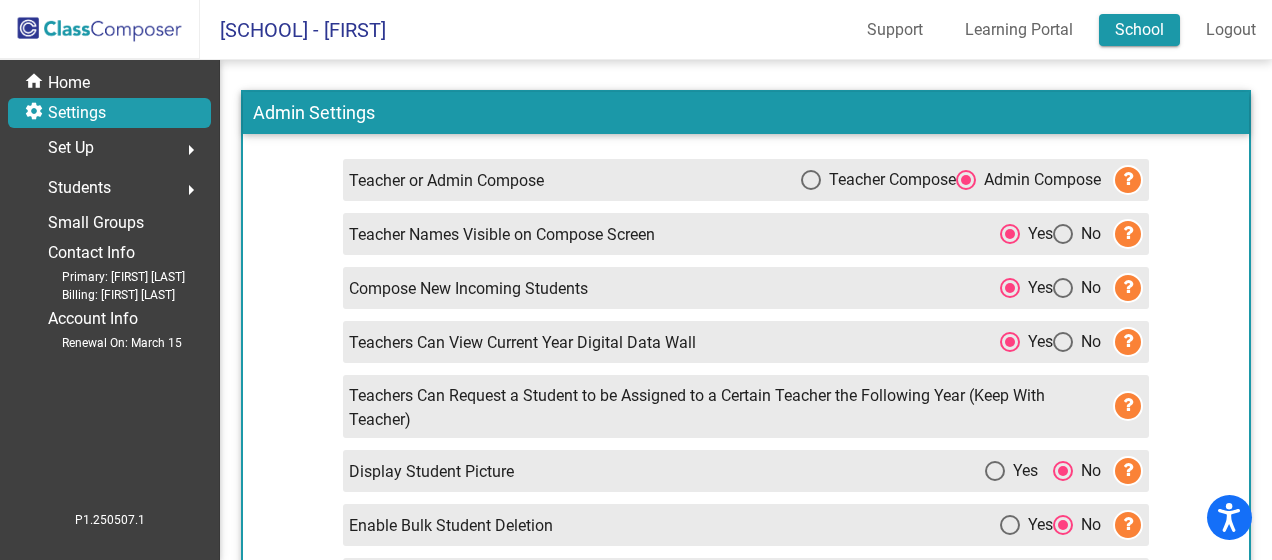 click on "School" 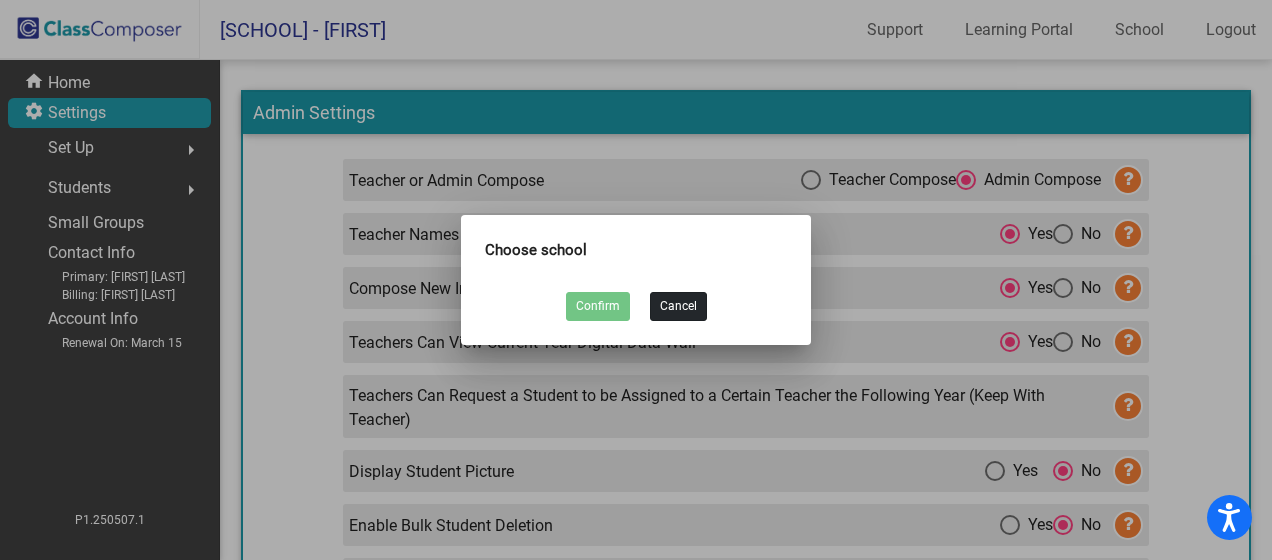 drag, startPoint x: 657, startPoint y: 309, endPoint x: 548, endPoint y: 306, distance: 109.041275 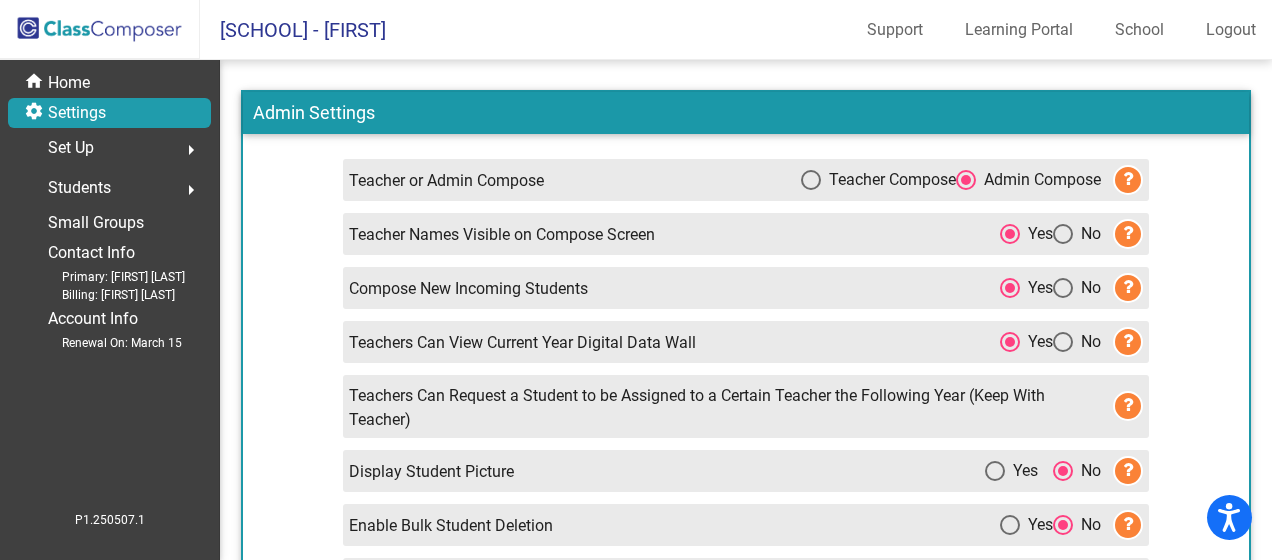 click on "Students" 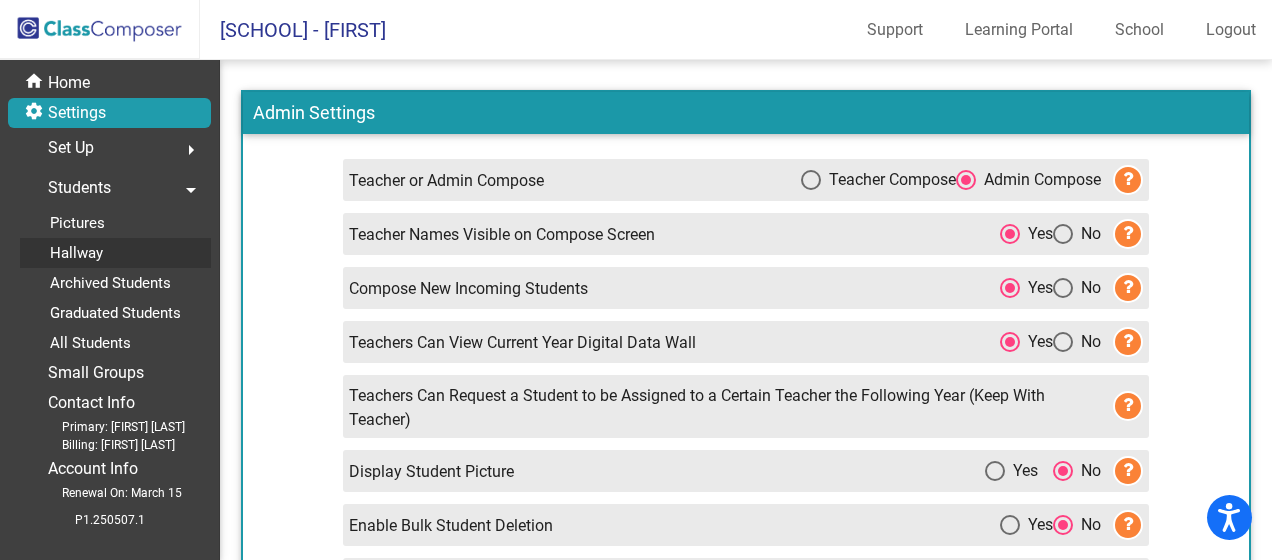 click on "Hallway" 